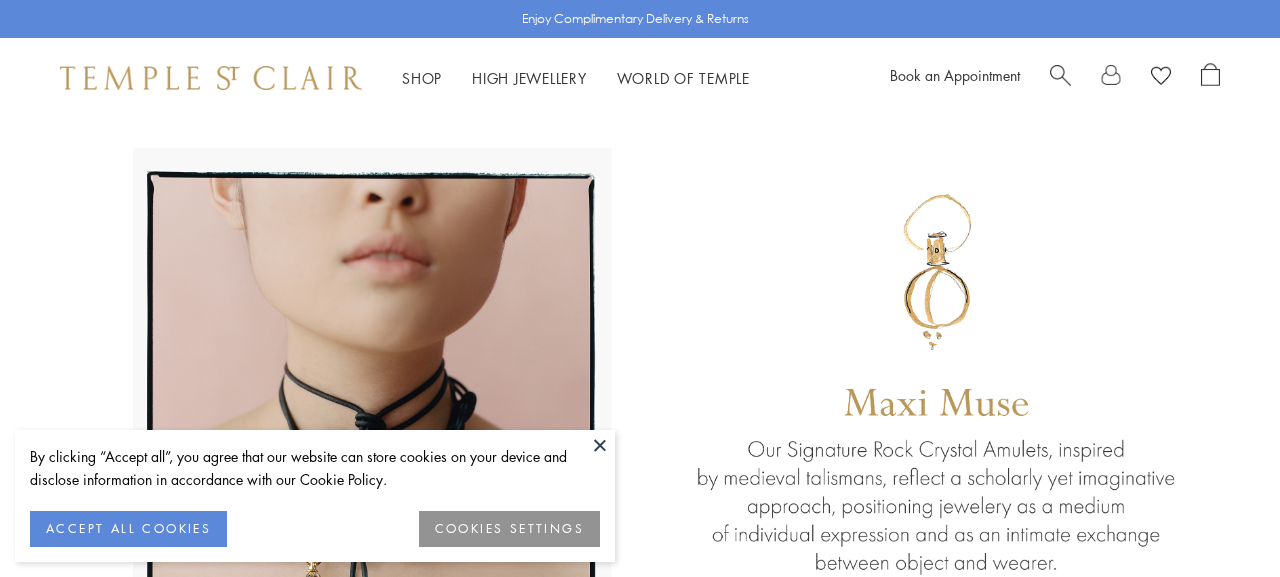 scroll, scrollTop: 0, scrollLeft: 0, axis: both 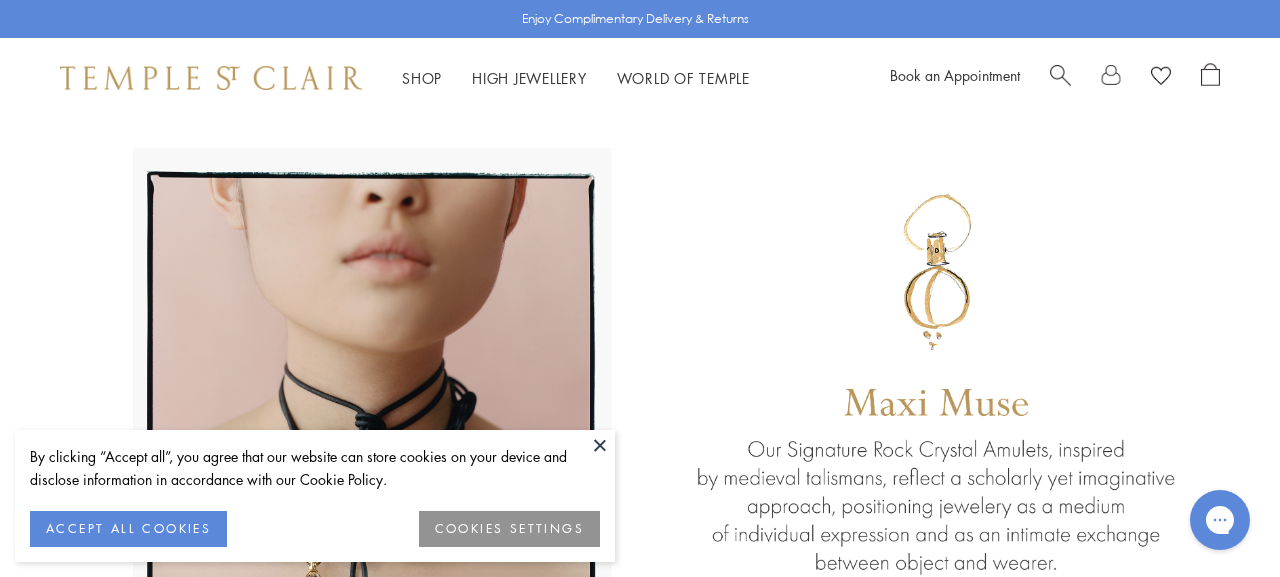 click at bounding box center [600, 445] 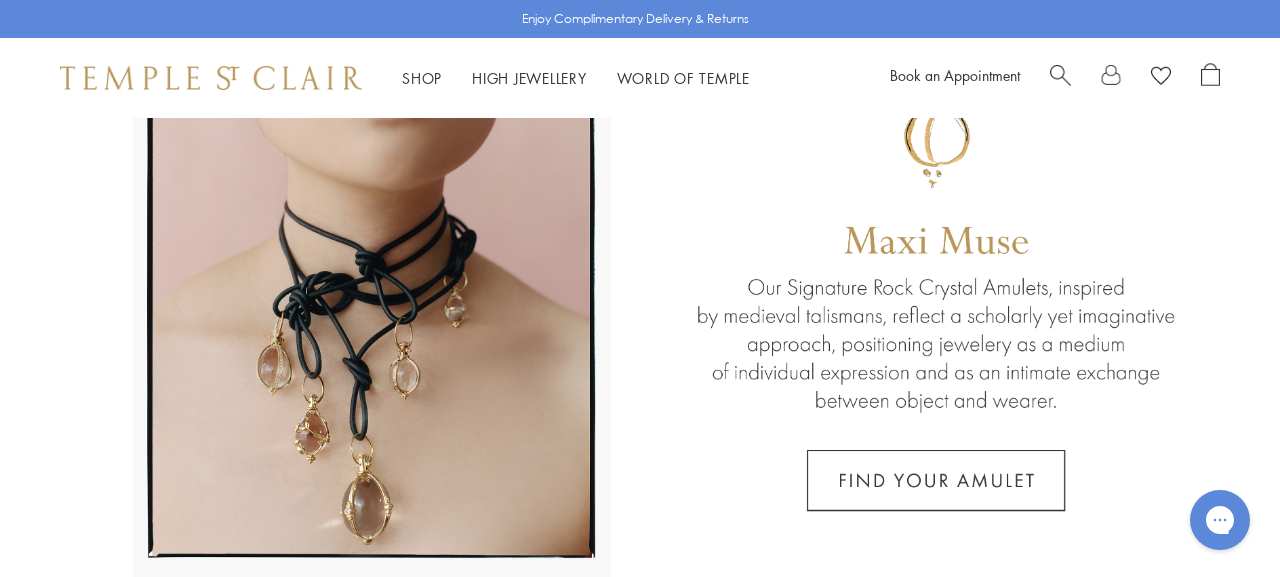 scroll, scrollTop: 178, scrollLeft: 0, axis: vertical 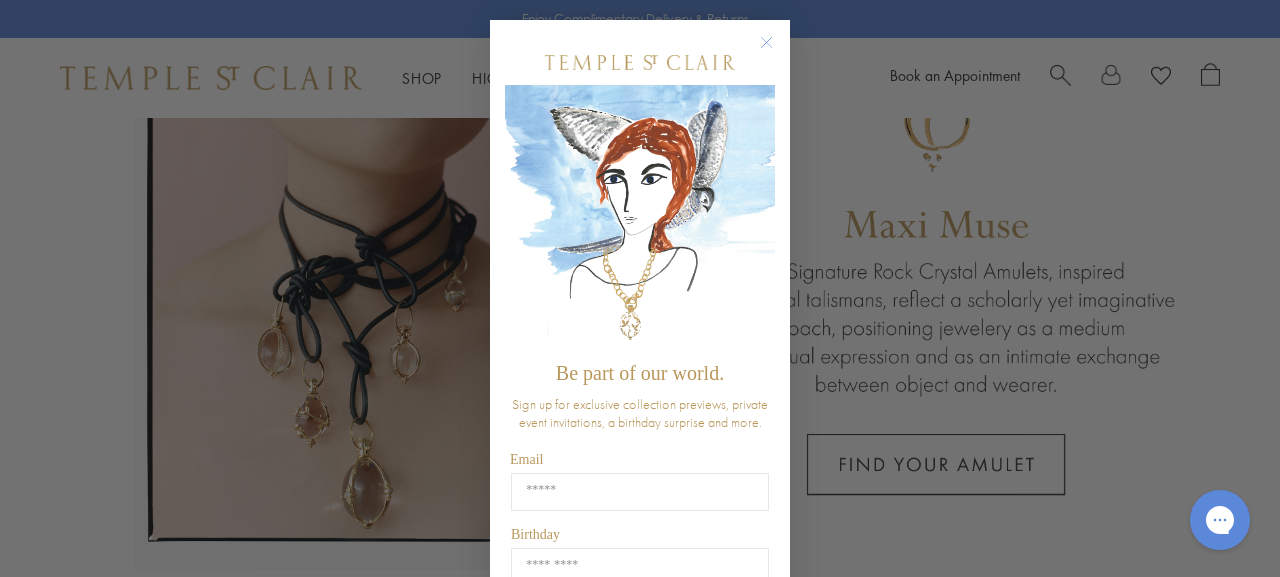 click 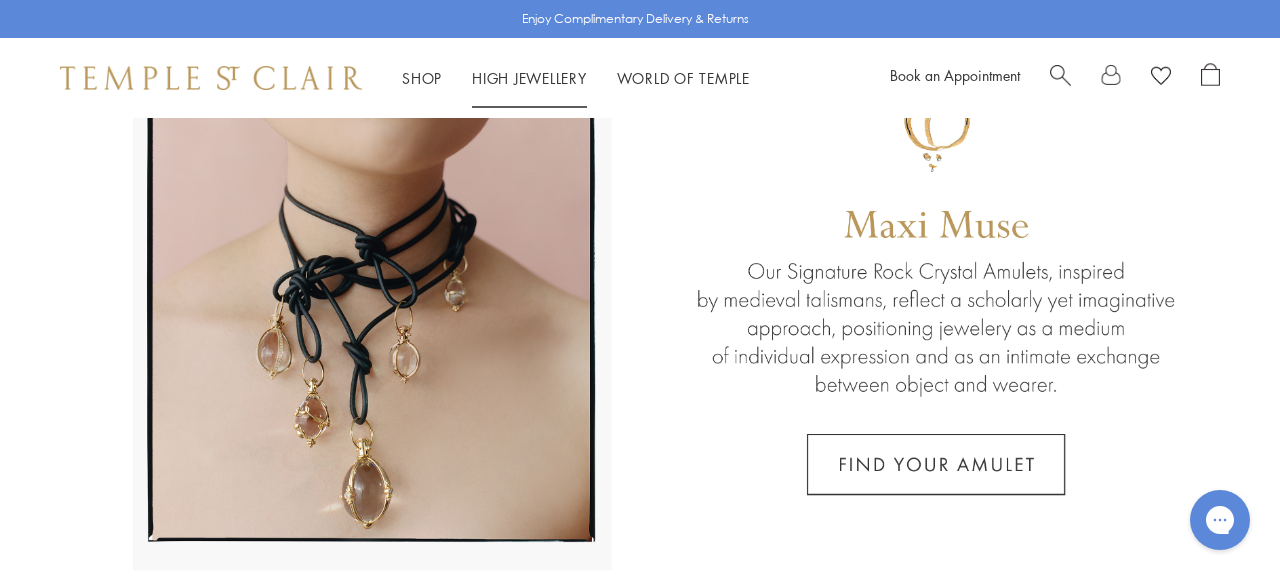 click on "High Jewellery High Jewellery" at bounding box center (529, 78) 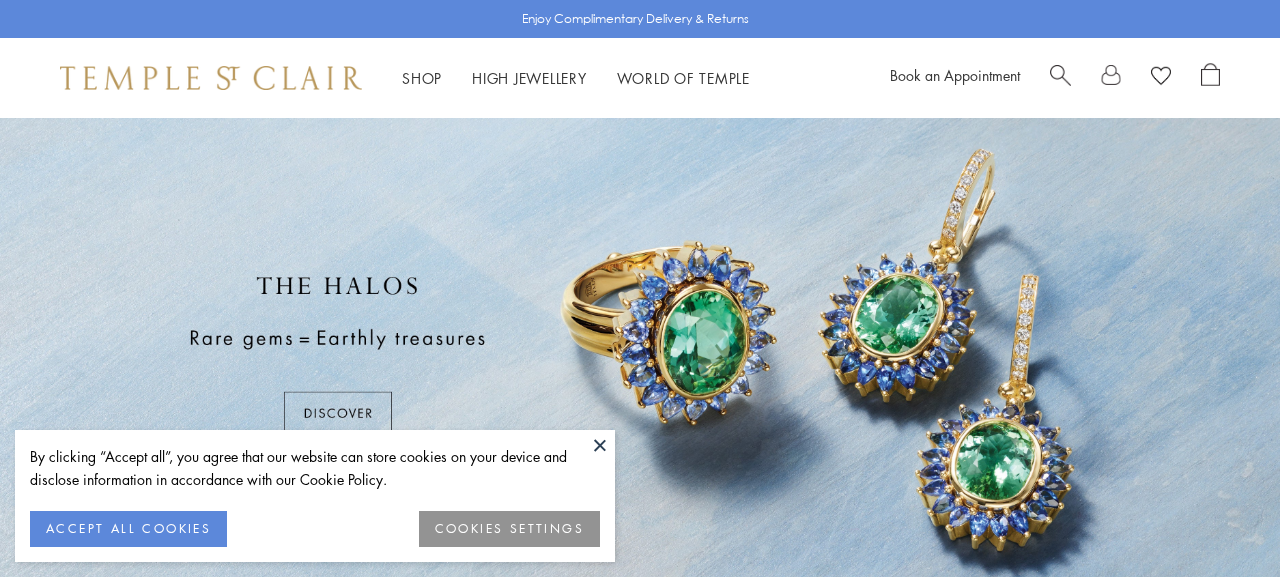 scroll, scrollTop: 0, scrollLeft: 0, axis: both 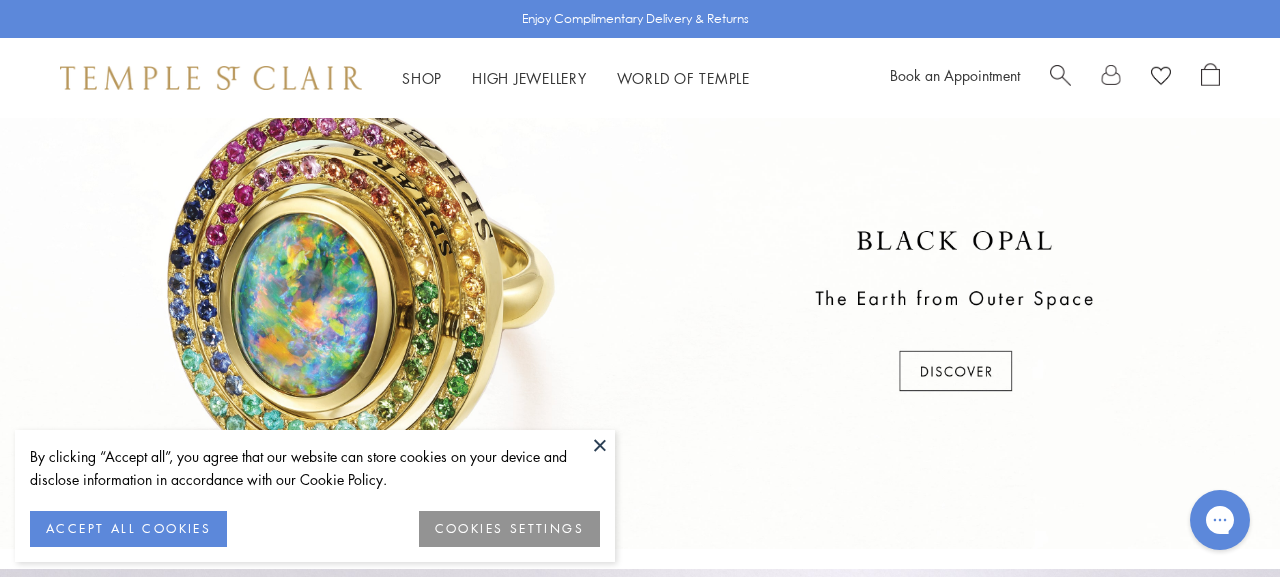 click at bounding box center (600, 445) 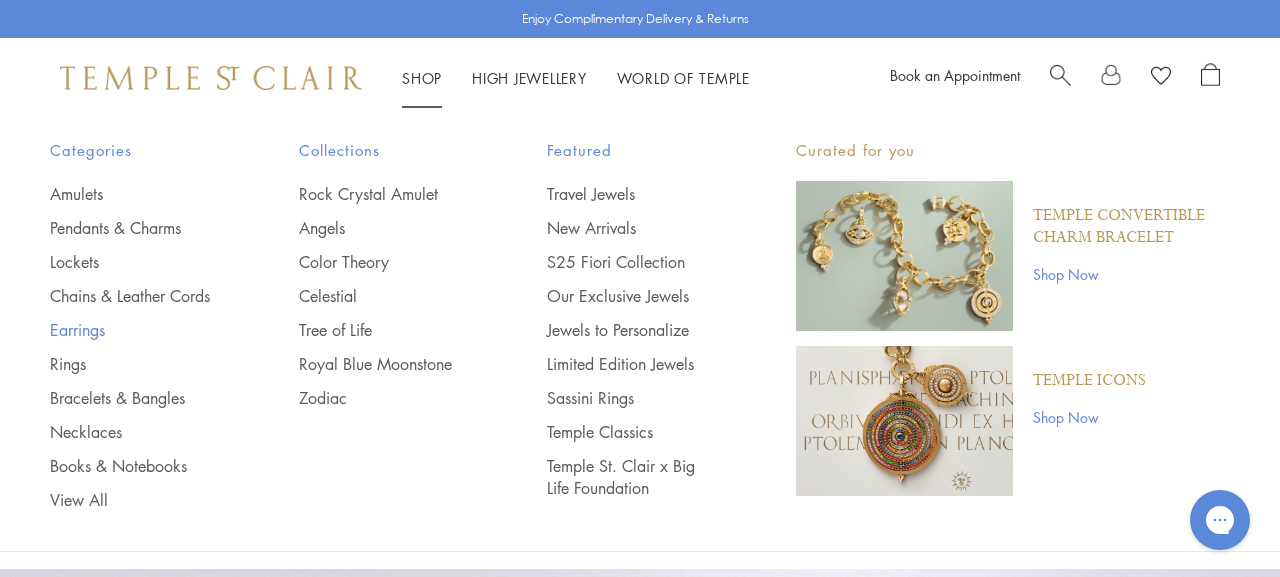 click on "Earrings" at bounding box center (134, 330) 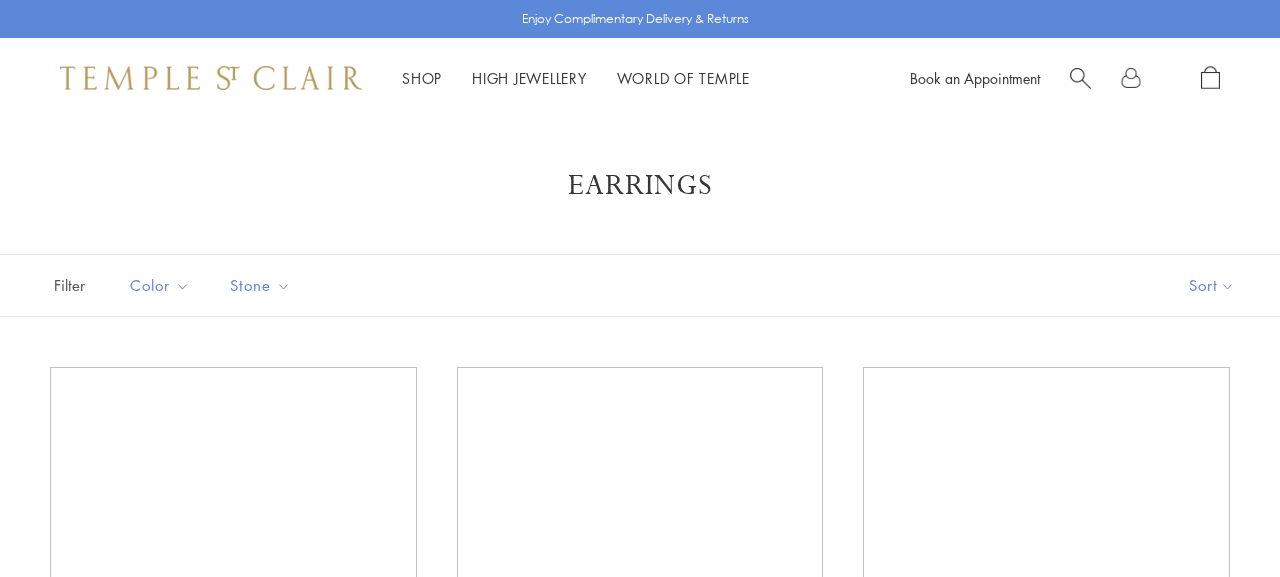 scroll, scrollTop: 0, scrollLeft: 0, axis: both 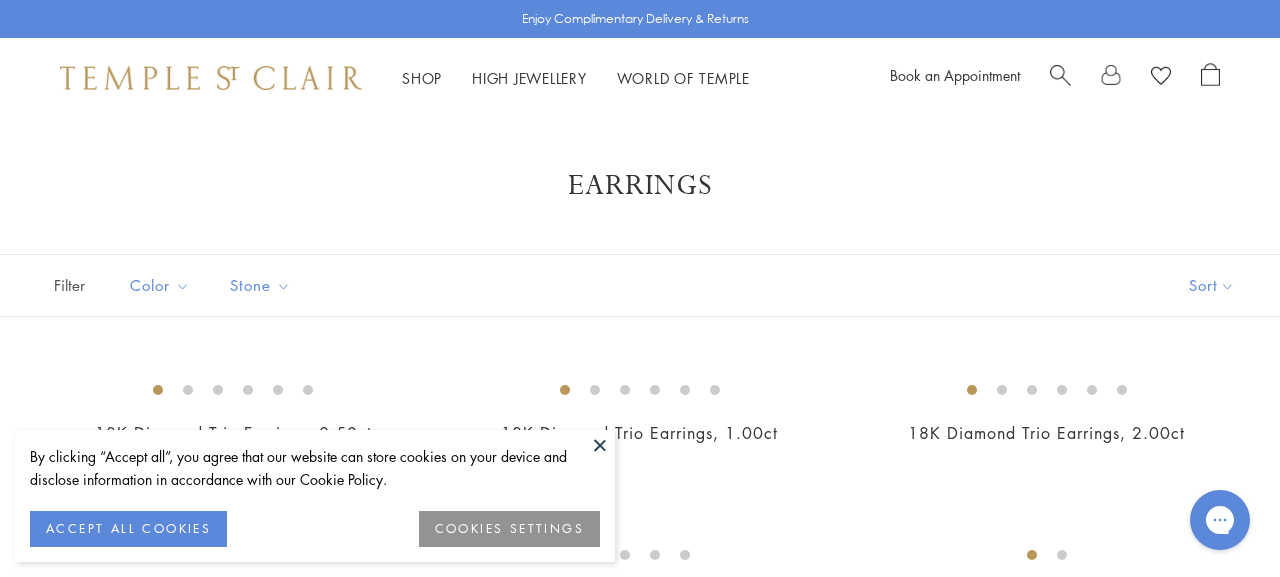 click at bounding box center (600, 445) 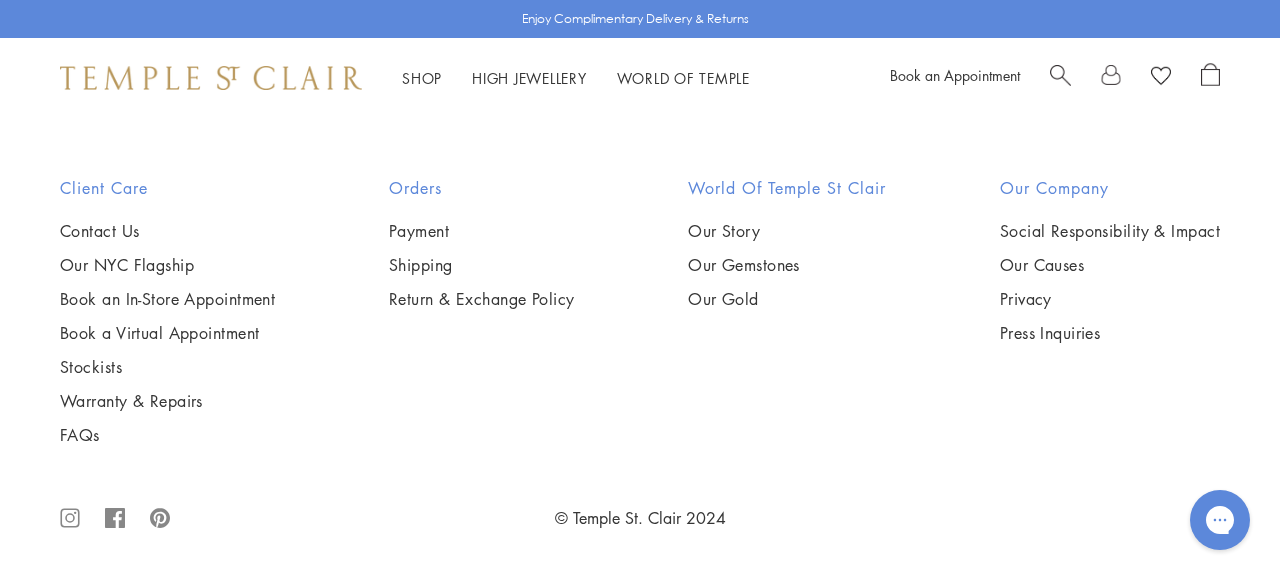 scroll, scrollTop: 9210, scrollLeft: 0, axis: vertical 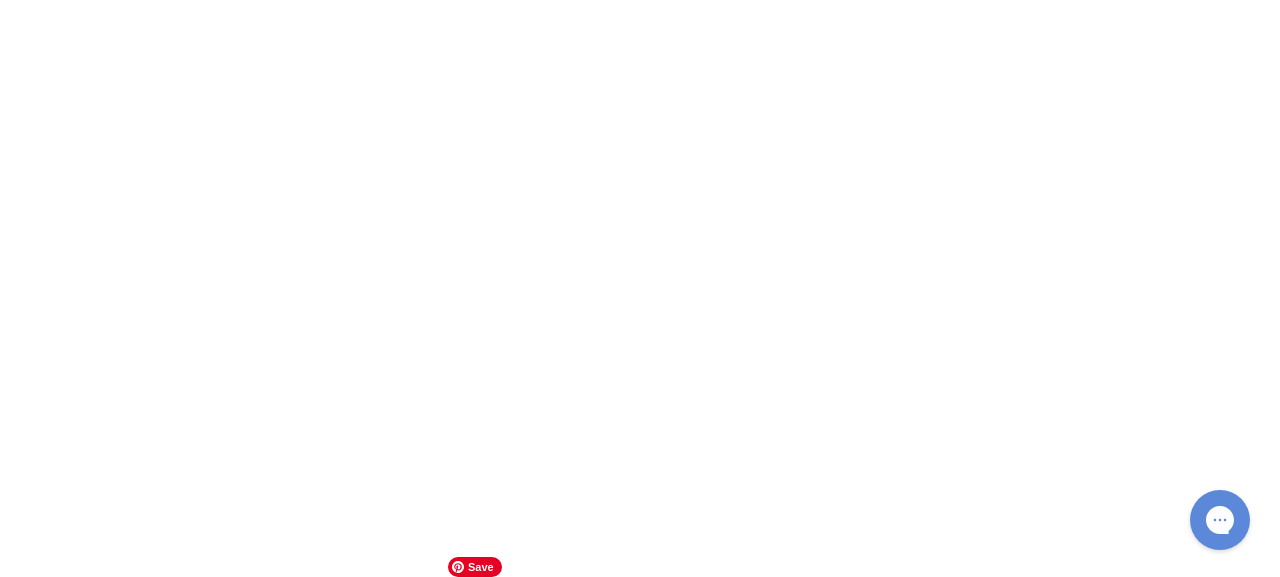 type on "**********" 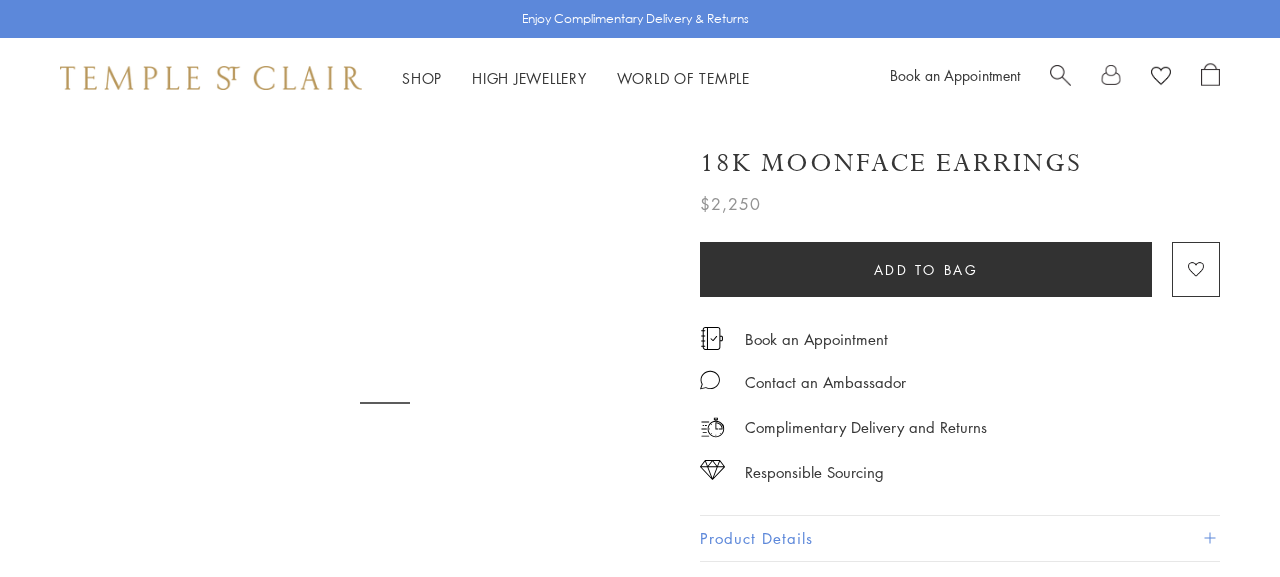 scroll, scrollTop: 0, scrollLeft: 0, axis: both 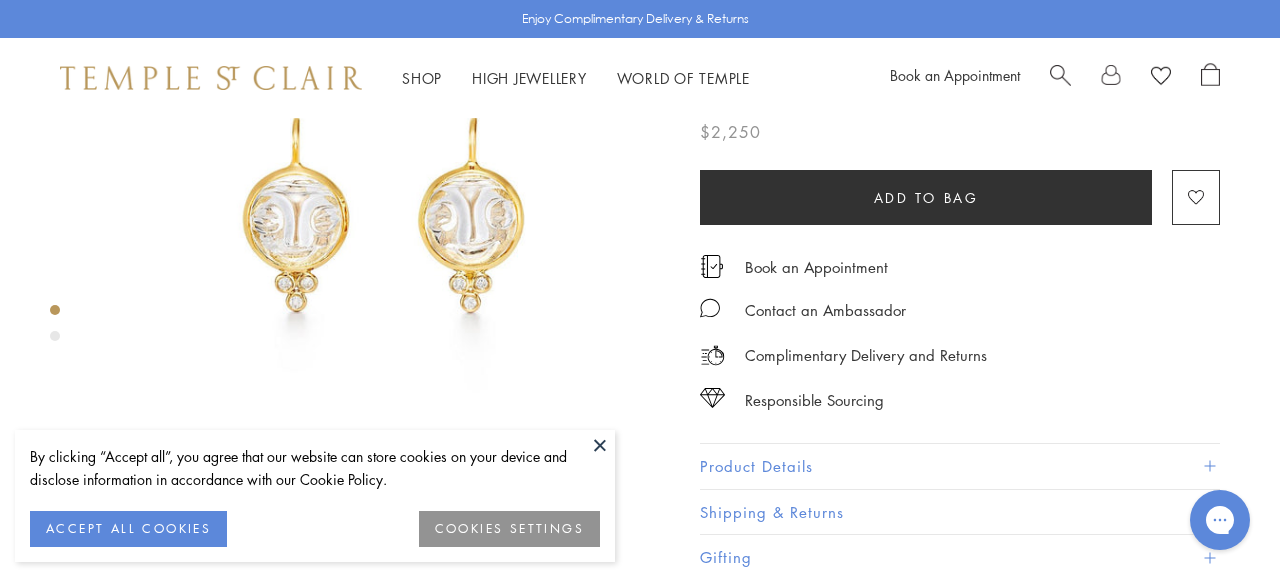 click on "Product Details" at bounding box center [960, 466] 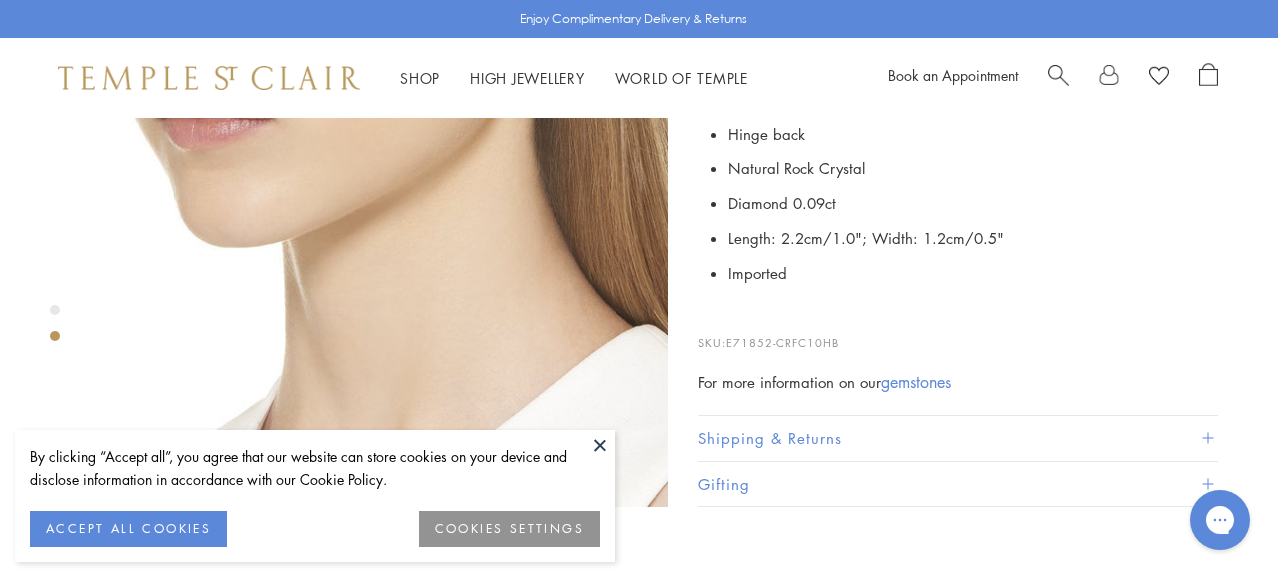scroll, scrollTop: 783, scrollLeft: 2, axis: both 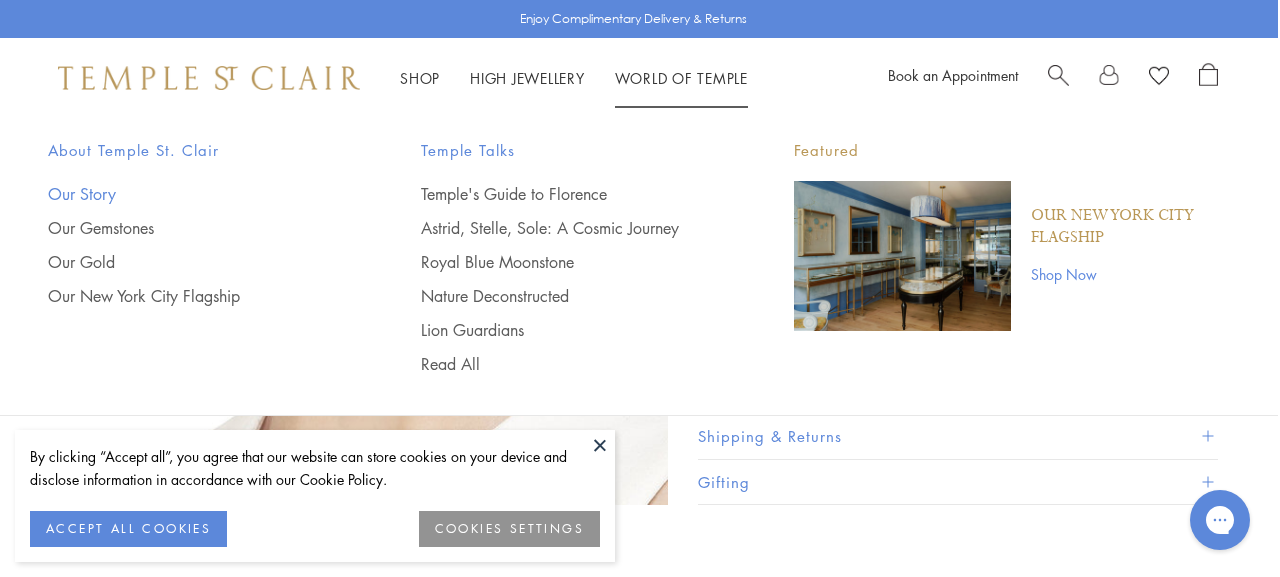 click on "Our Story" at bounding box center (194, 194) 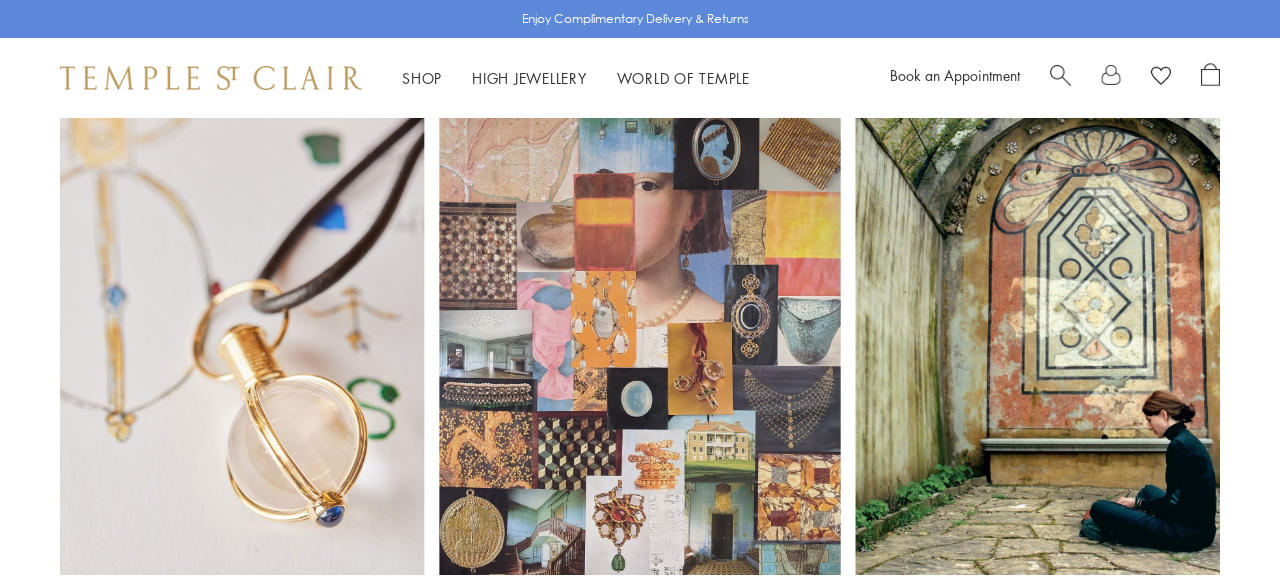 scroll, scrollTop: 0, scrollLeft: 0, axis: both 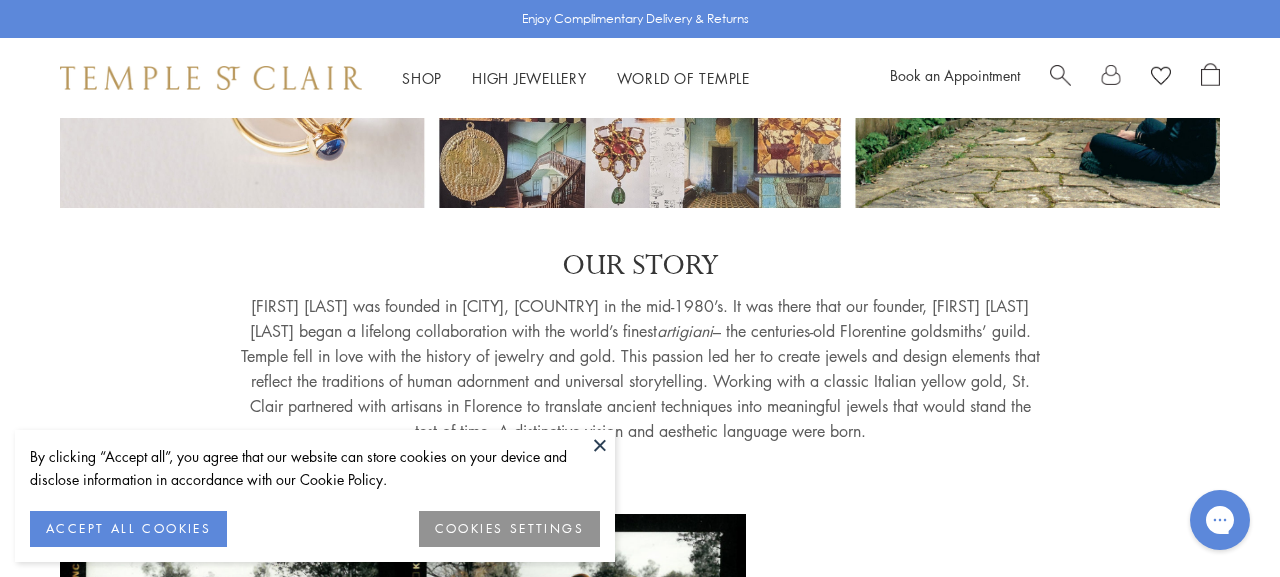 click at bounding box center [600, 445] 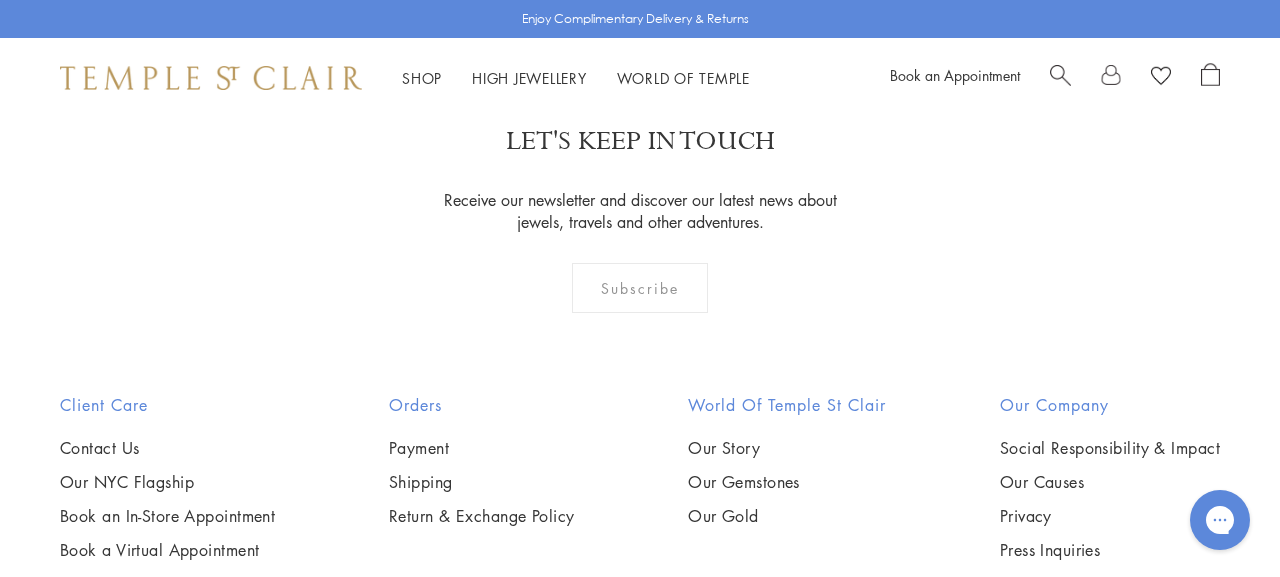scroll, scrollTop: 11924, scrollLeft: 0, axis: vertical 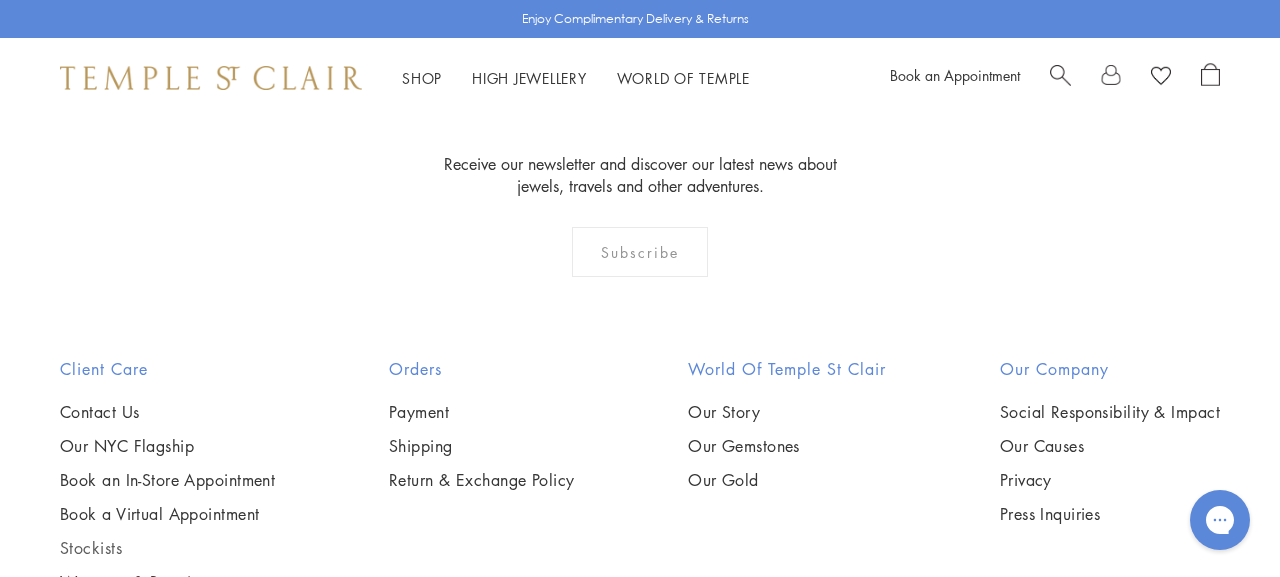 click on "Stockists" at bounding box center [167, 548] 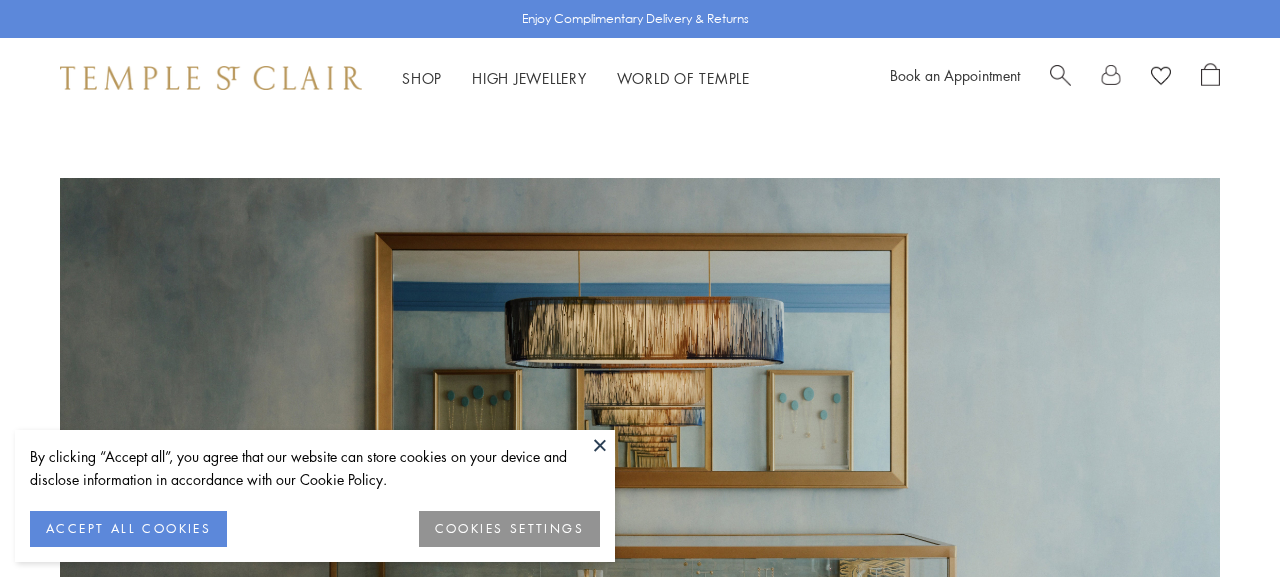 scroll, scrollTop: 0, scrollLeft: 0, axis: both 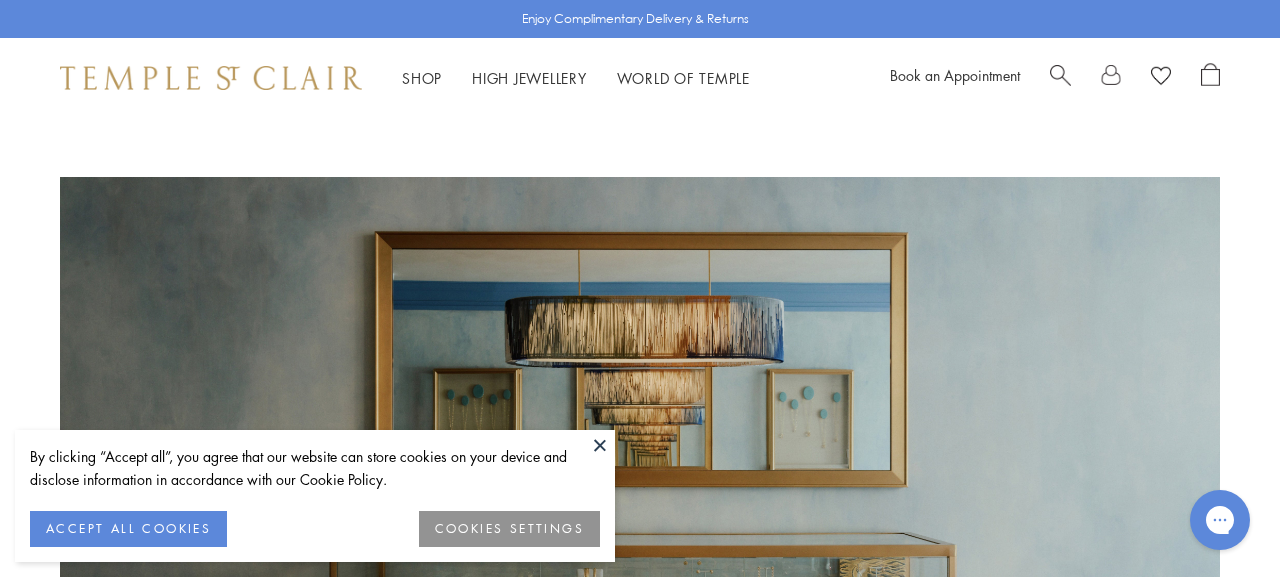 click at bounding box center (600, 445) 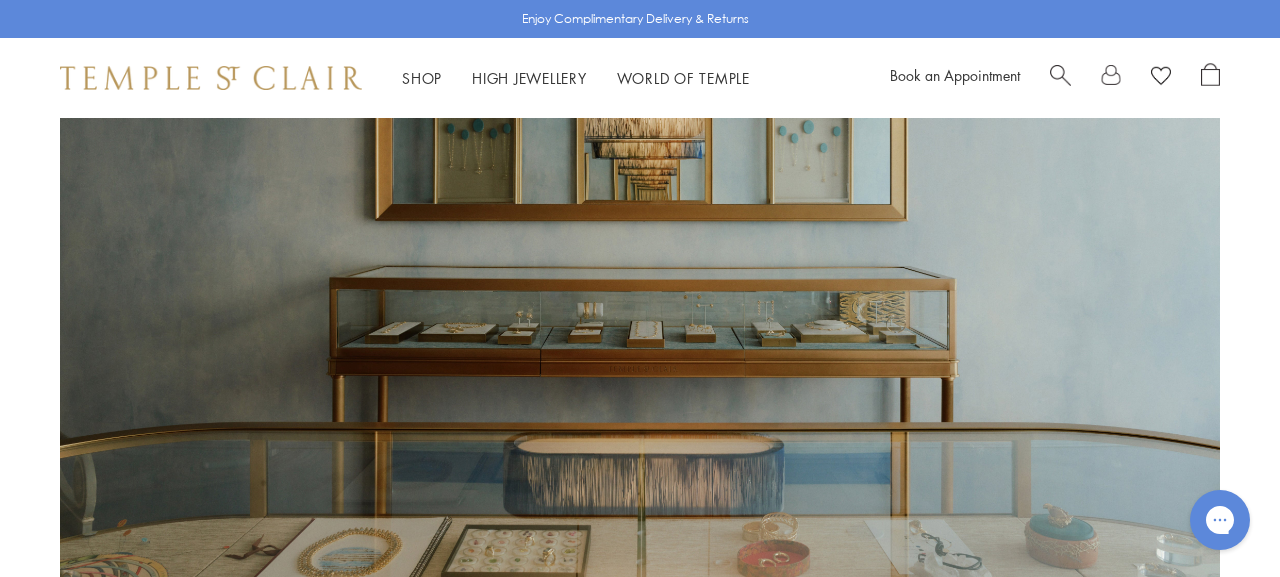 scroll, scrollTop: 0, scrollLeft: 0, axis: both 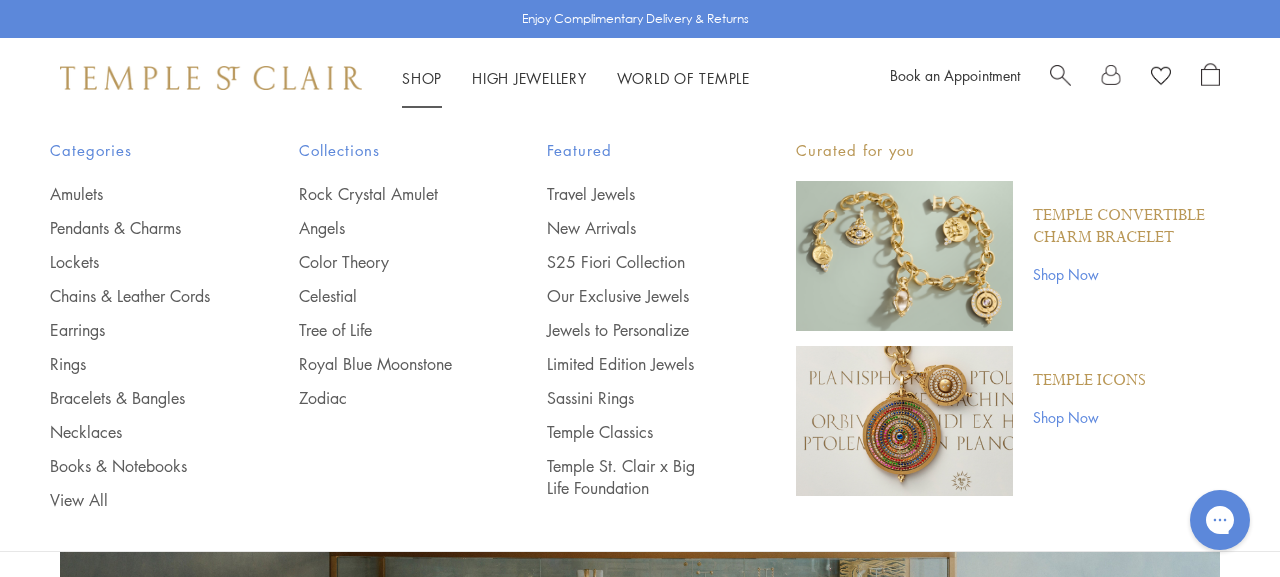 click at bounding box center [1060, 73] 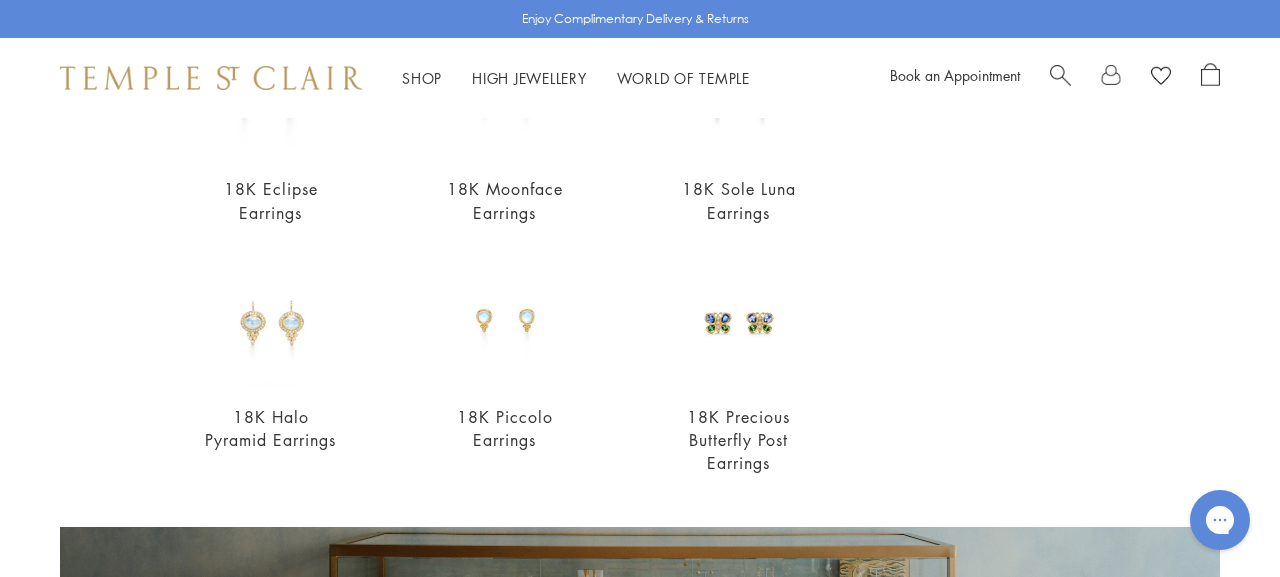 scroll, scrollTop: 224, scrollLeft: 0, axis: vertical 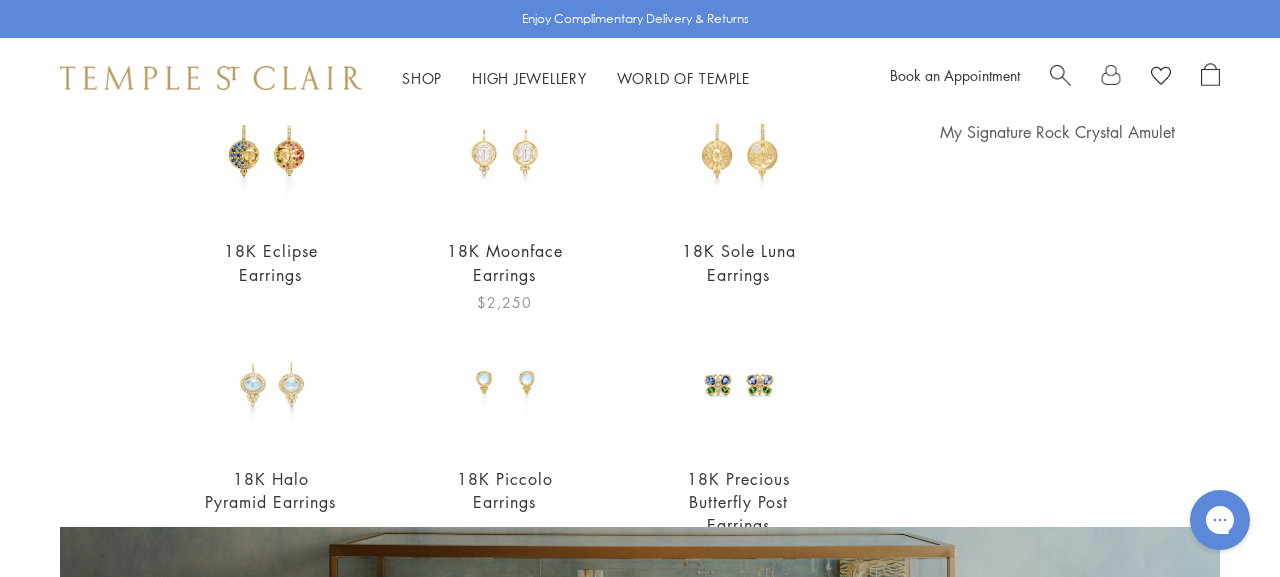 type on "**********" 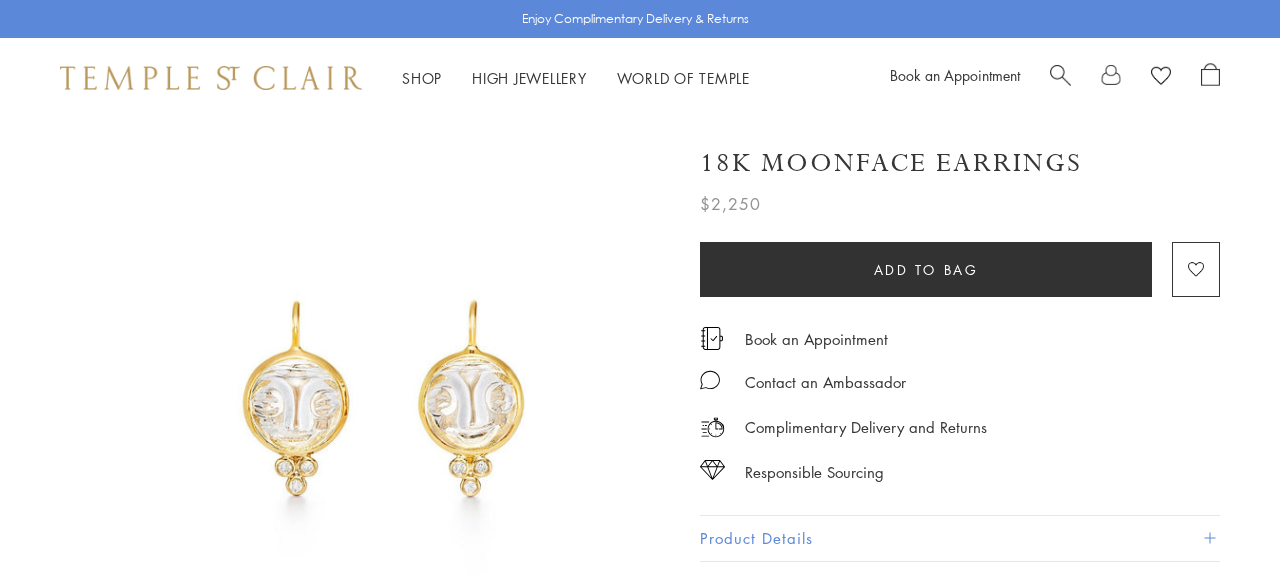 scroll, scrollTop: 0, scrollLeft: 0, axis: both 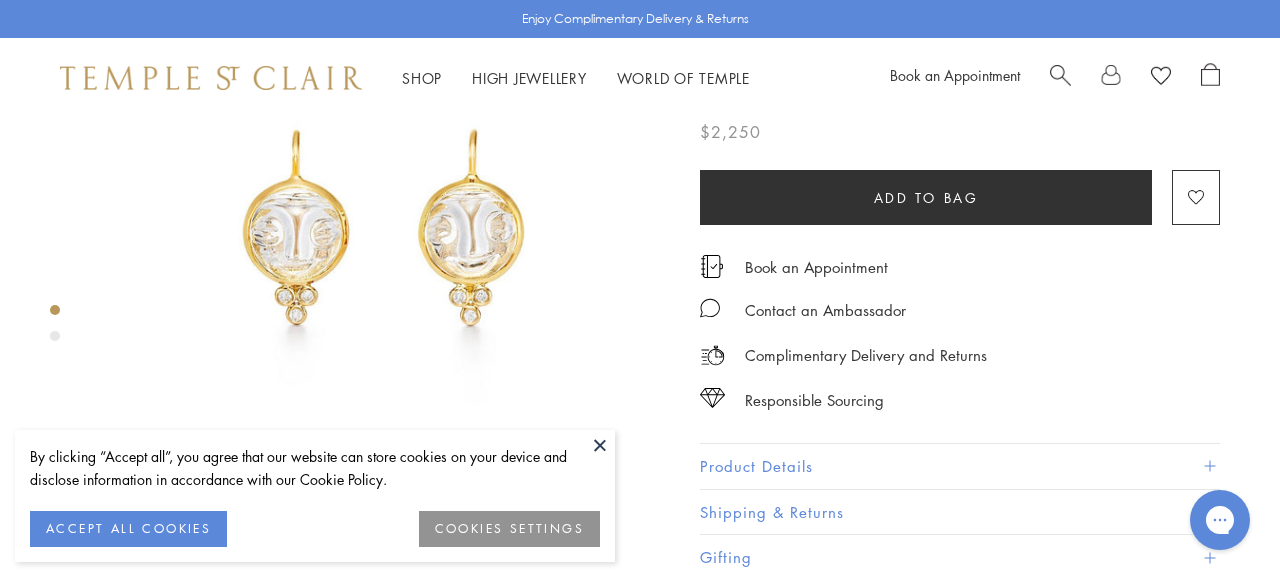 click at bounding box center [600, 445] 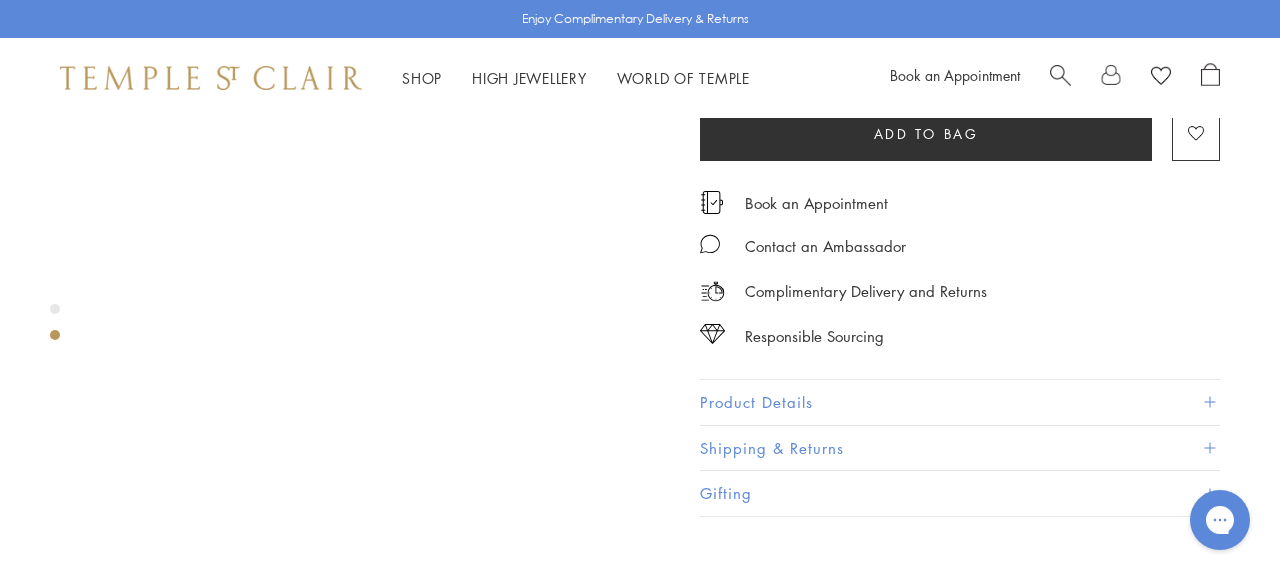 scroll, scrollTop: 729, scrollLeft: 0, axis: vertical 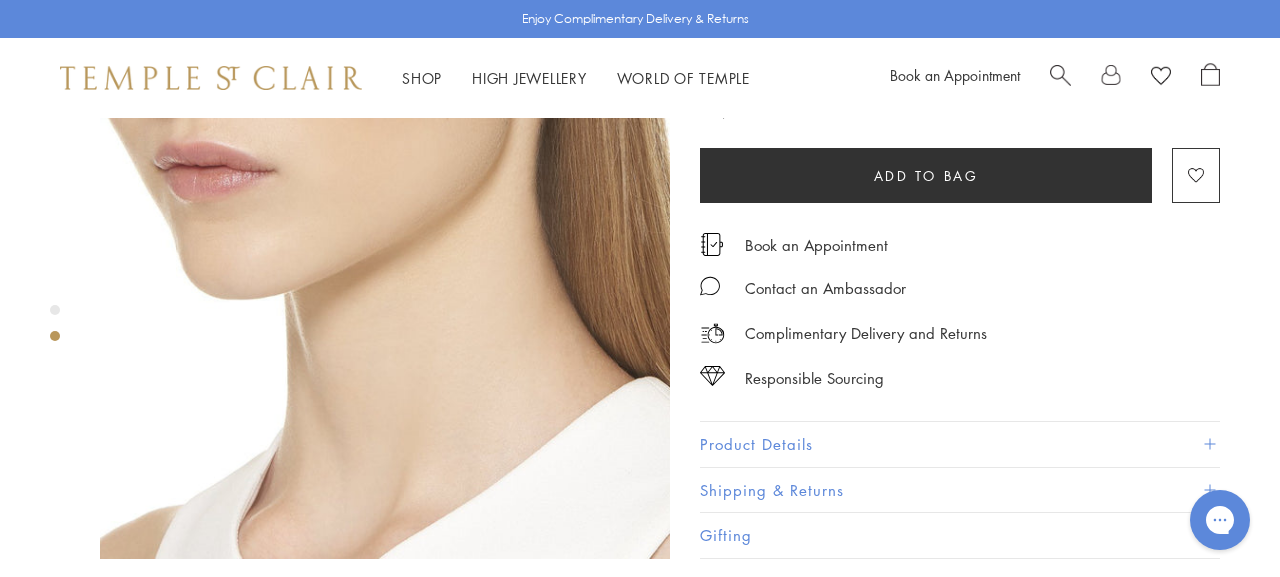click on "Product Details" at bounding box center (960, 444) 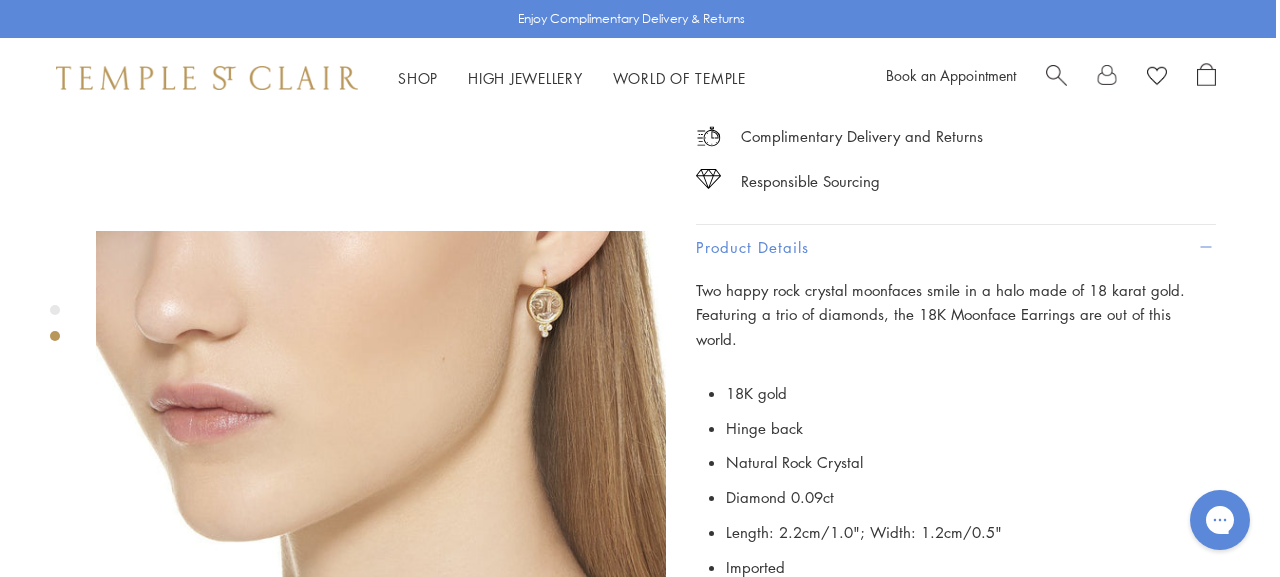 scroll, scrollTop: 483, scrollLeft: 4, axis: both 